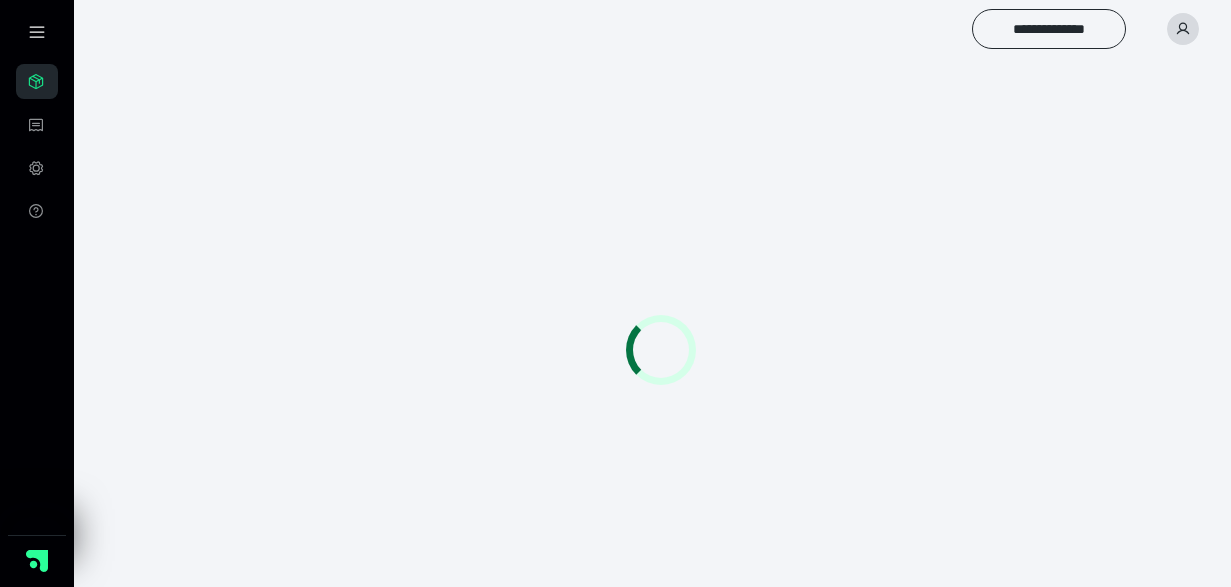 scroll, scrollTop: 0, scrollLeft: 0, axis: both 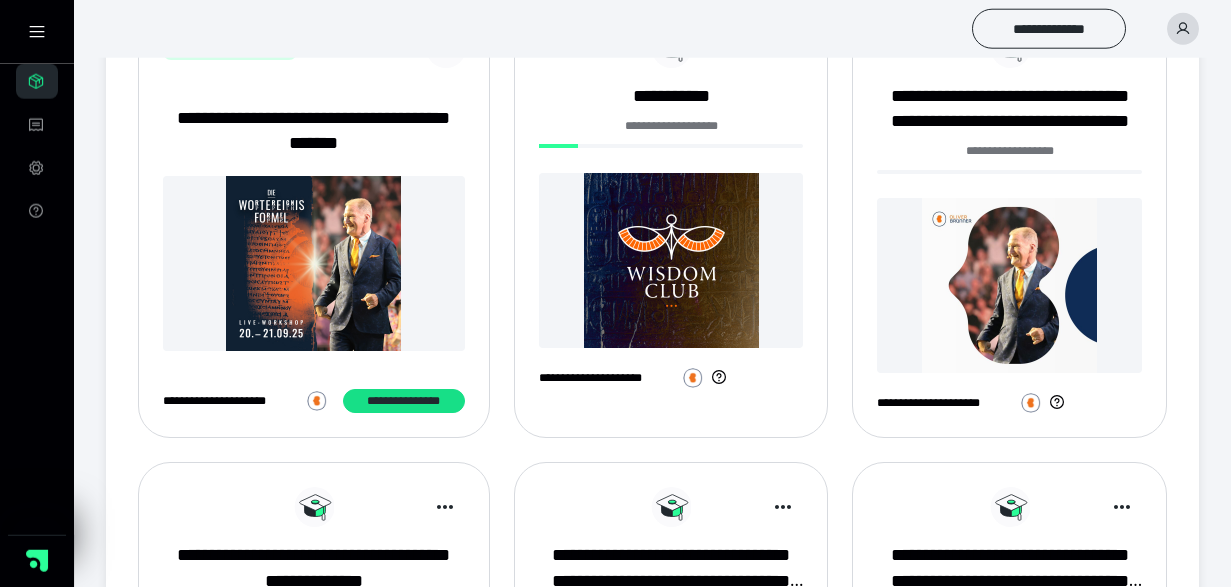 click at bounding box center (671, 260) 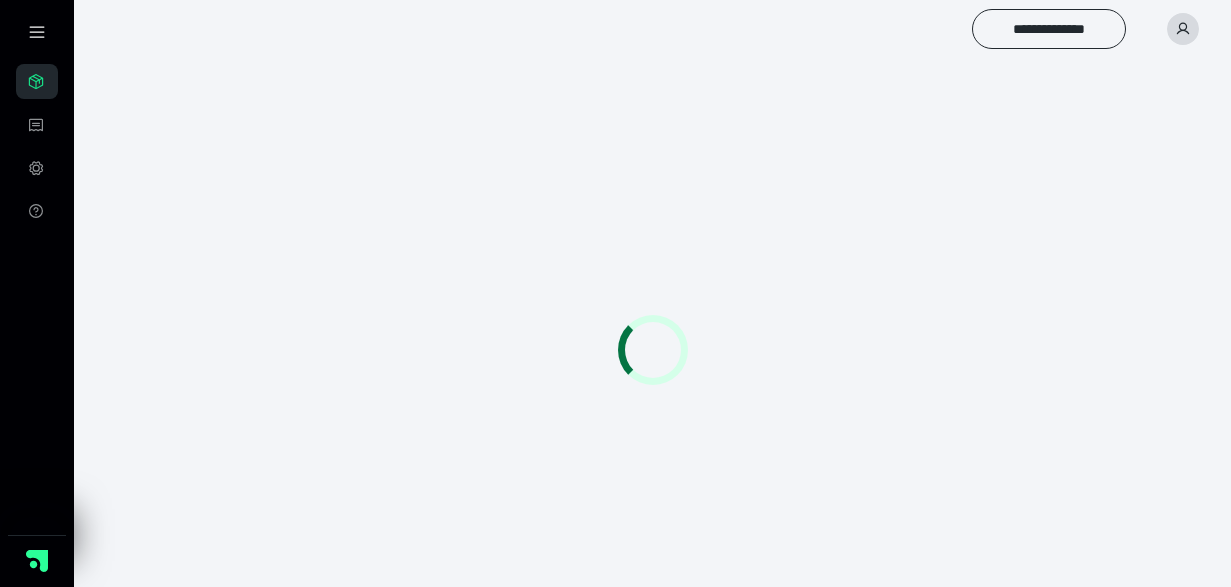 scroll, scrollTop: 0, scrollLeft: 0, axis: both 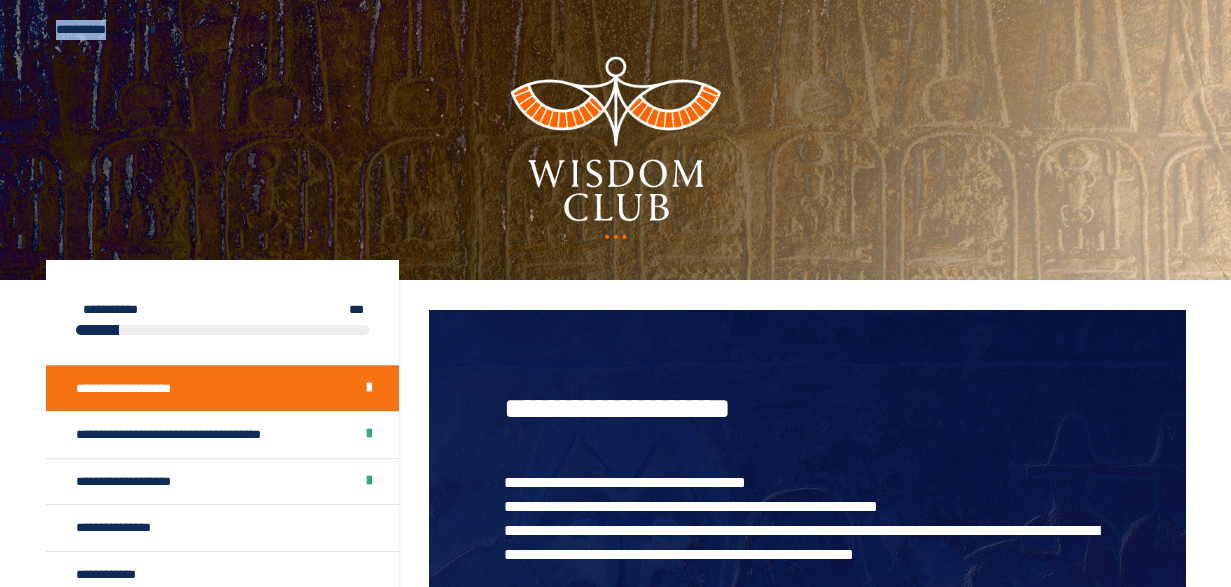 drag, startPoint x: 1228, startPoint y: 119, endPoint x: 1247, endPoint y: 187, distance: 70.60453 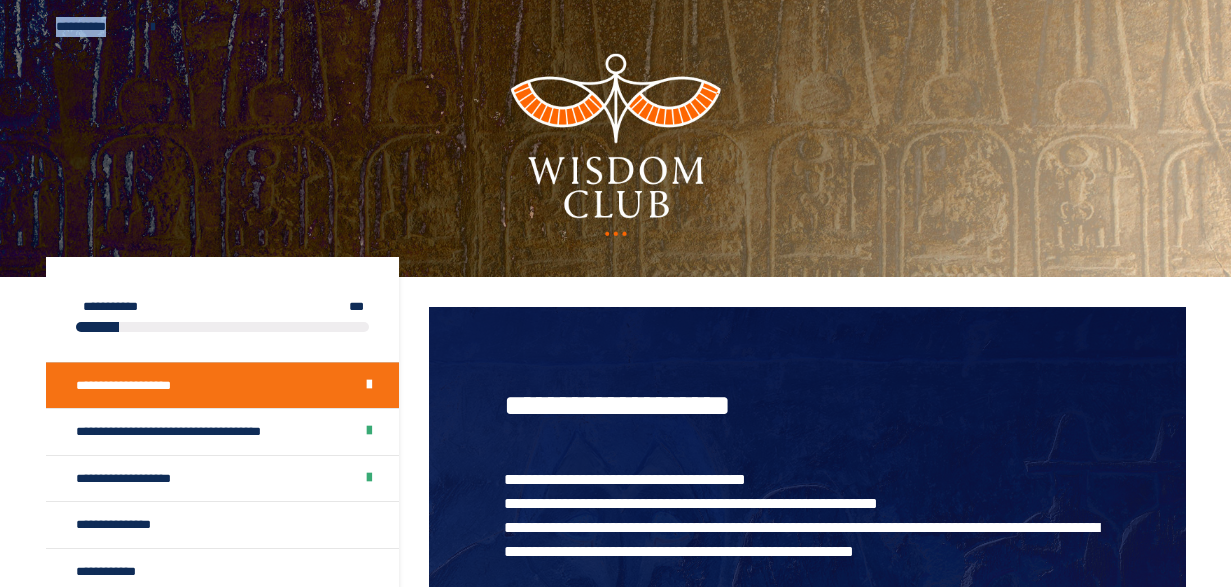 scroll, scrollTop: 0, scrollLeft: 0, axis: both 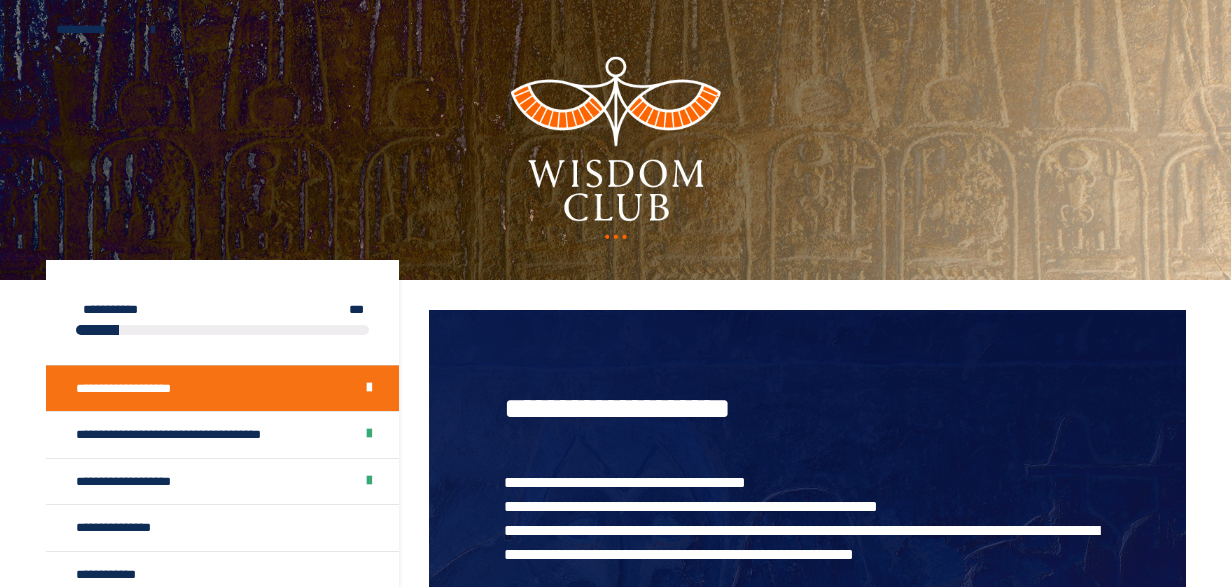 click on "**********" at bounding box center (807, 408) 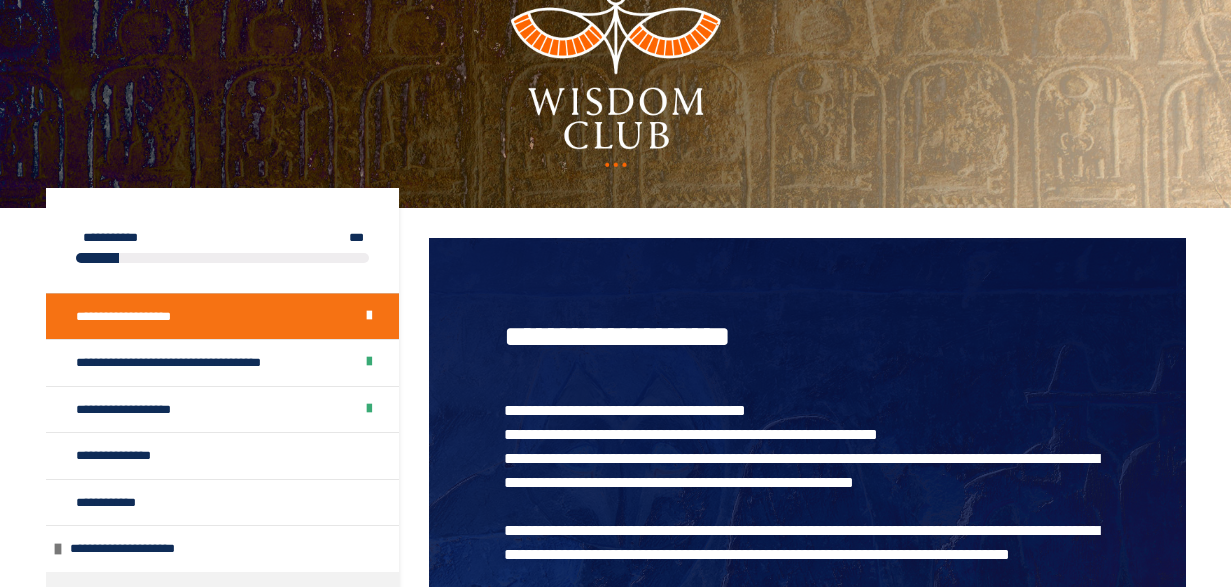 scroll, scrollTop: 75, scrollLeft: 0, axis: vertical 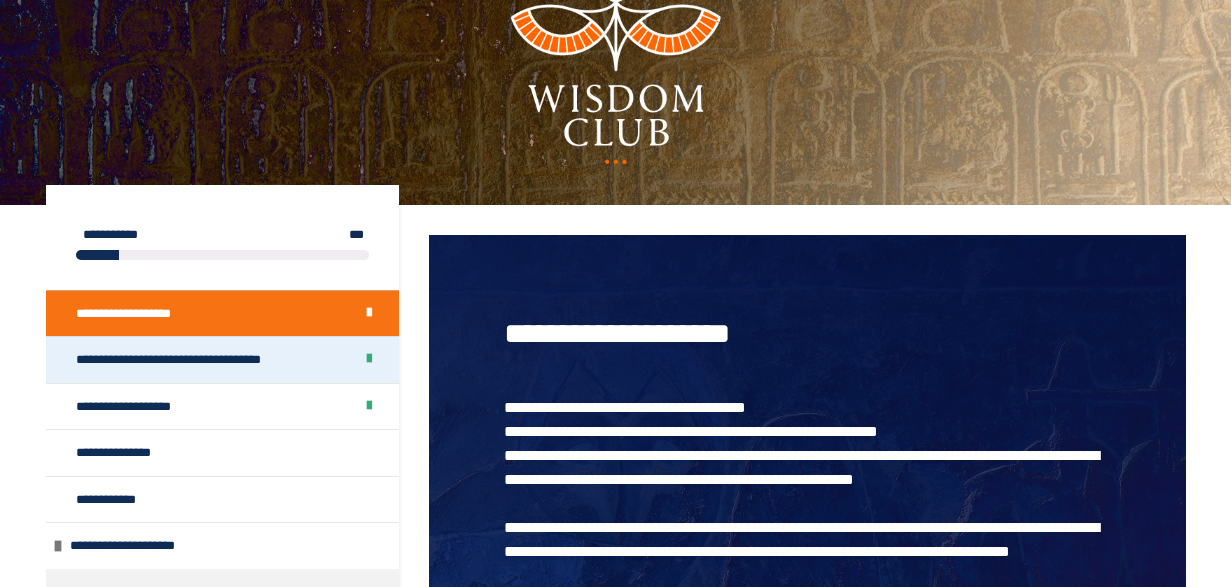 click on "**********" at bounding box center [205, 360] 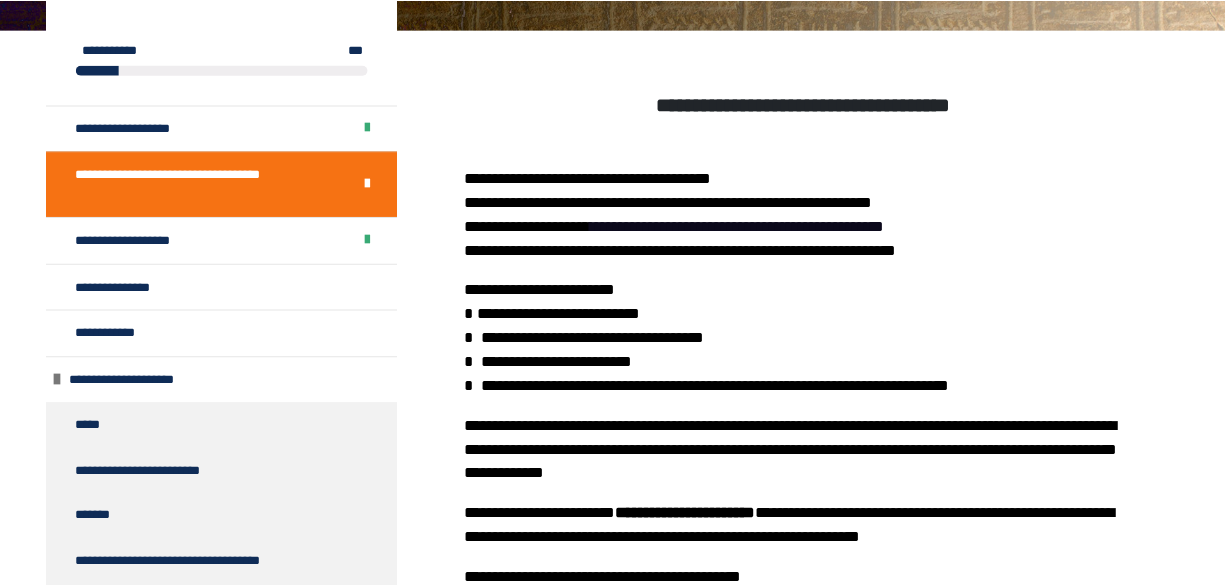 scroll, scrollTop: 536, scrollLeft: 0, axis: vertical 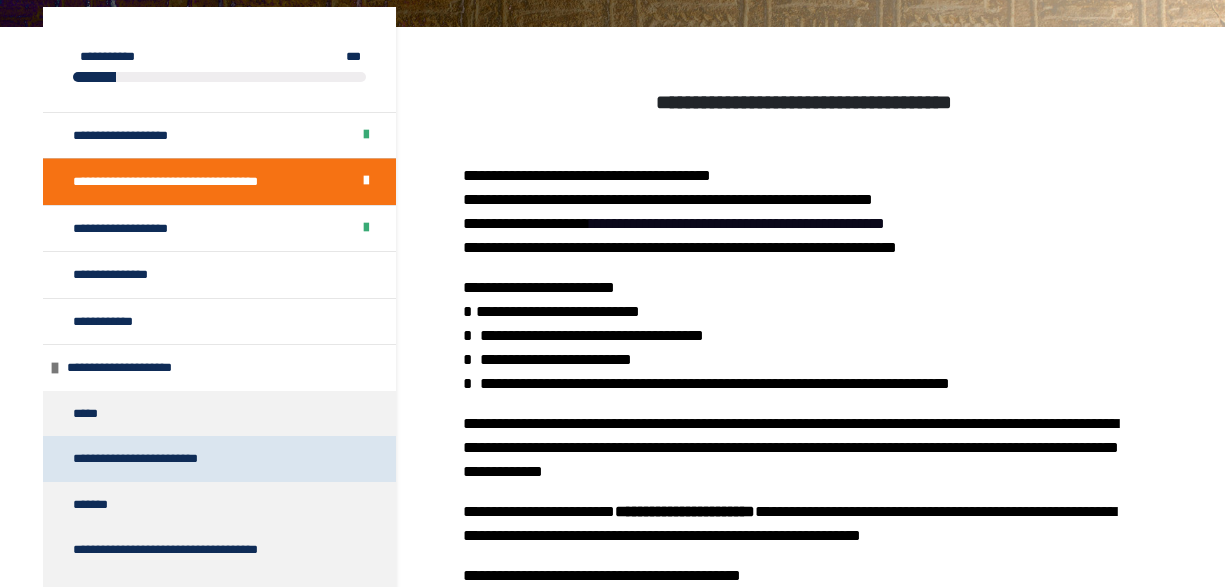 click on "**********" at bounding box center (164, 459) 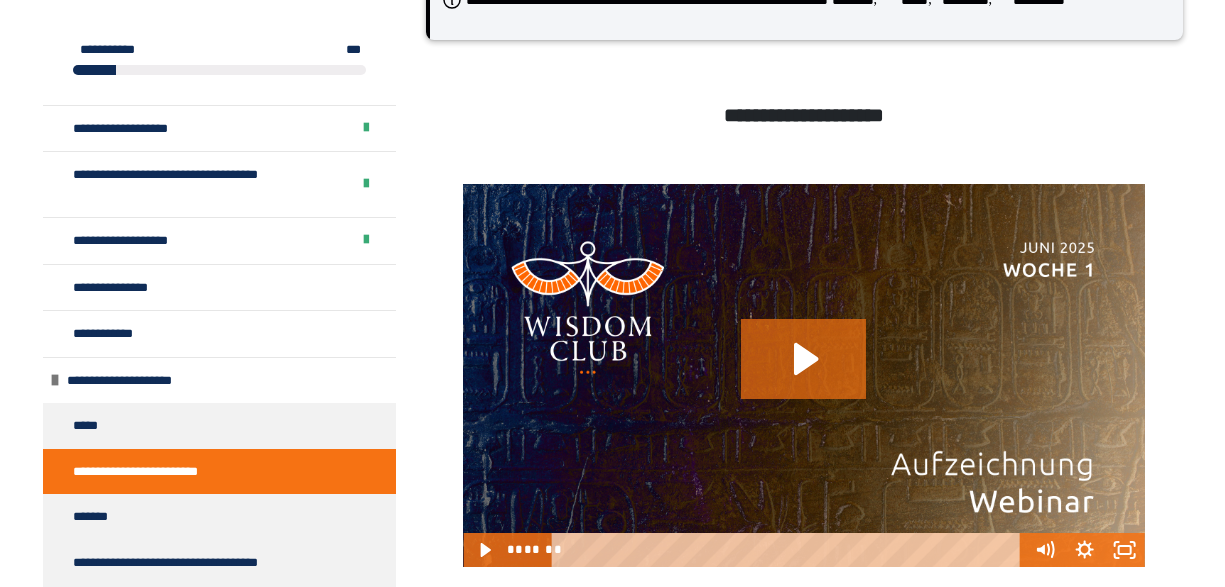 scroll, scrollTop: 387, scrollLeft: 0, axis: vertical 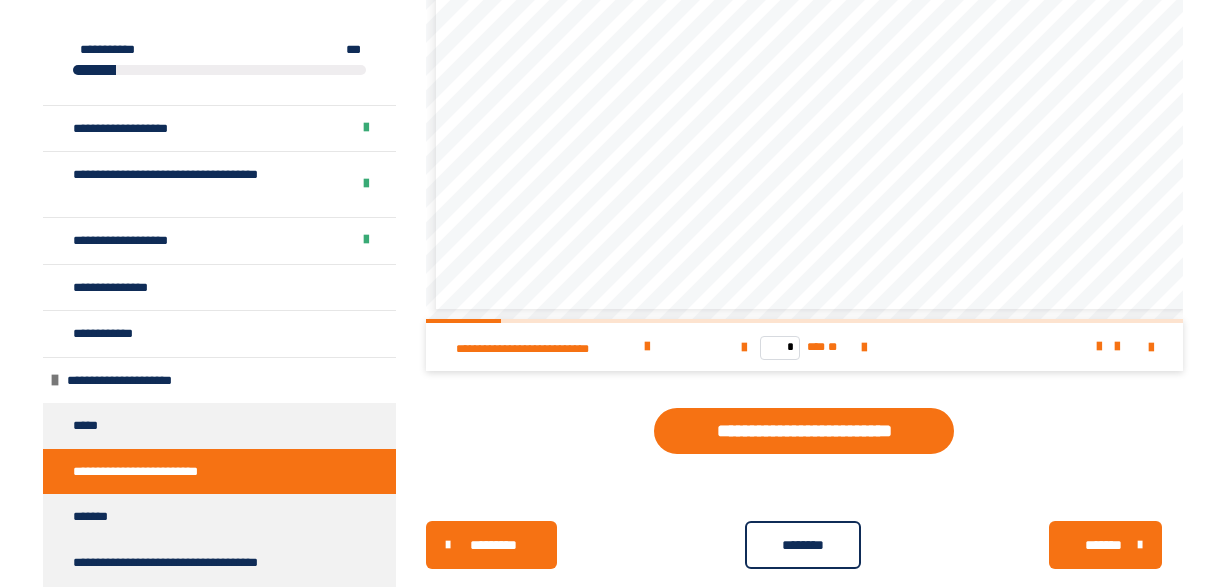 click on "********" at bounding box center [803, 545] 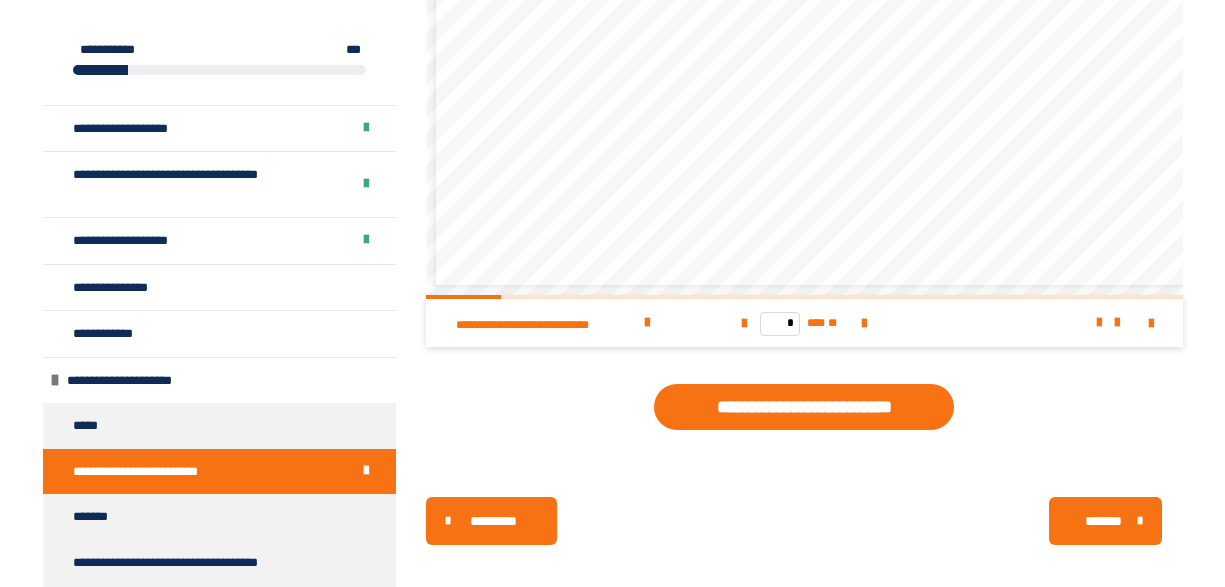 scroll, scrollTop: 1107, scrollLeft: 0, axis: vertical 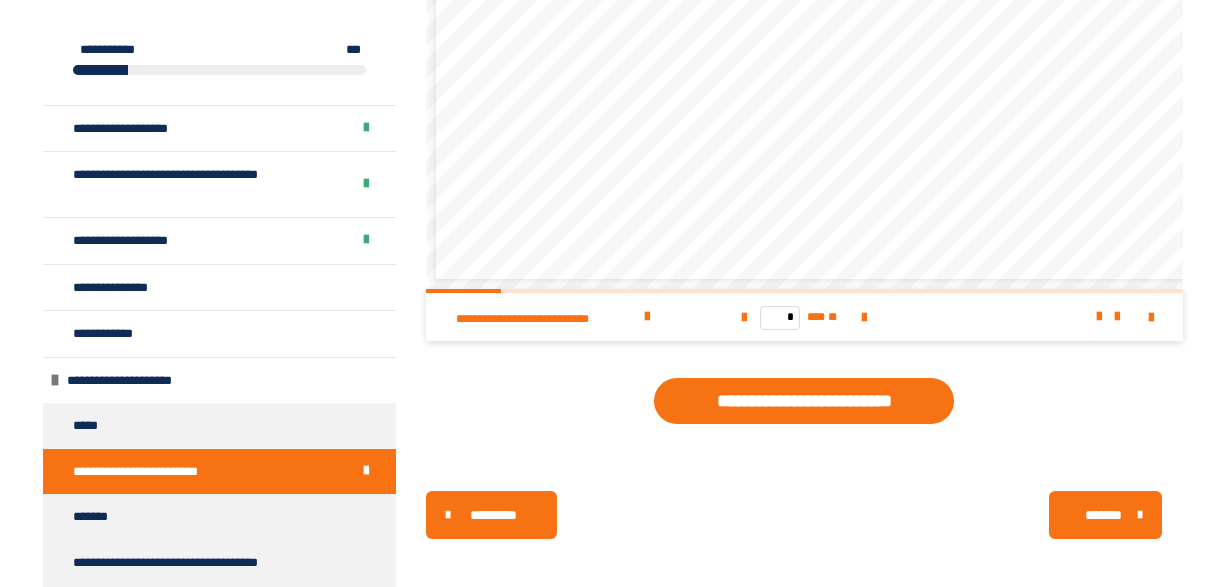 click on "*******" at bounding box center (1103, 515) 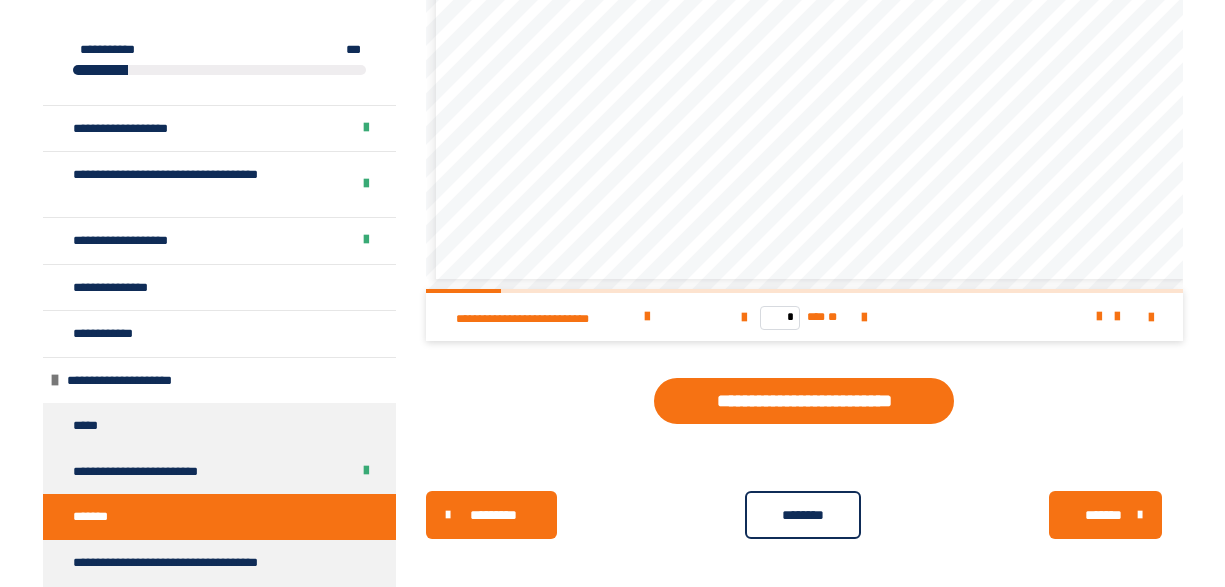 scroll, scrollTop: 482, scrollLeft: 0, axis: vertical 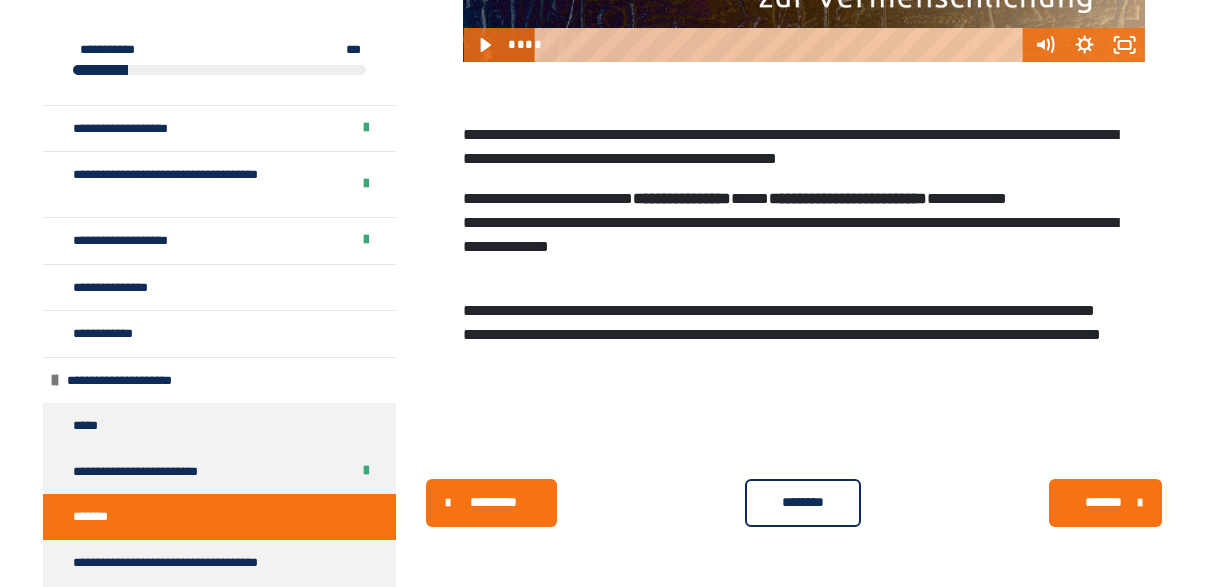 click on "********" at bounding box center (803, 502) 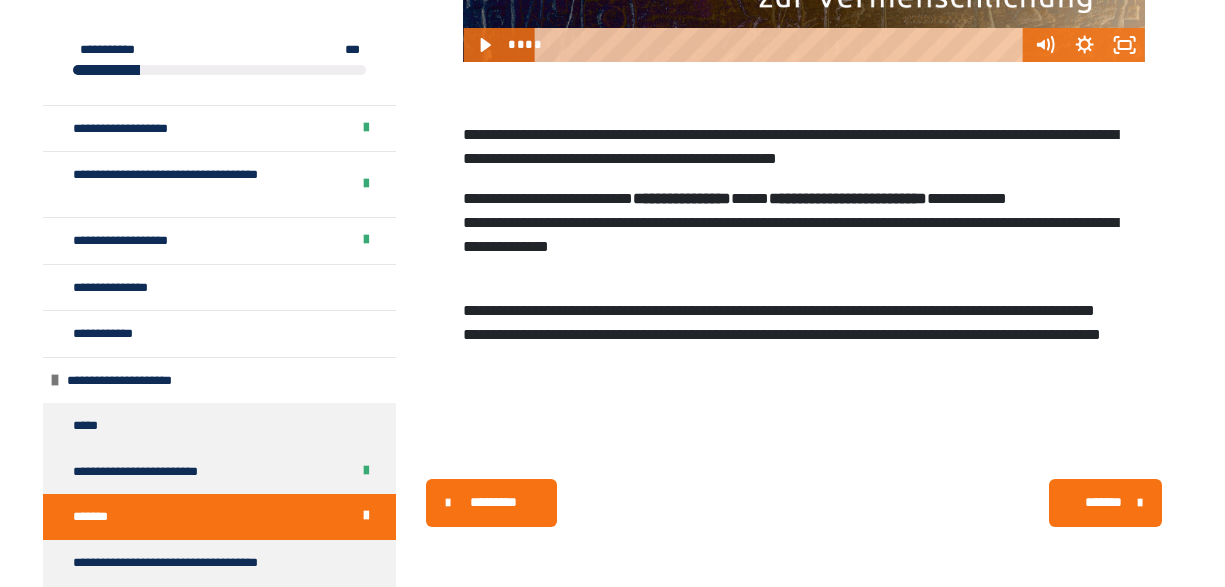 click on "*******" at bounding box center [1103, 502] 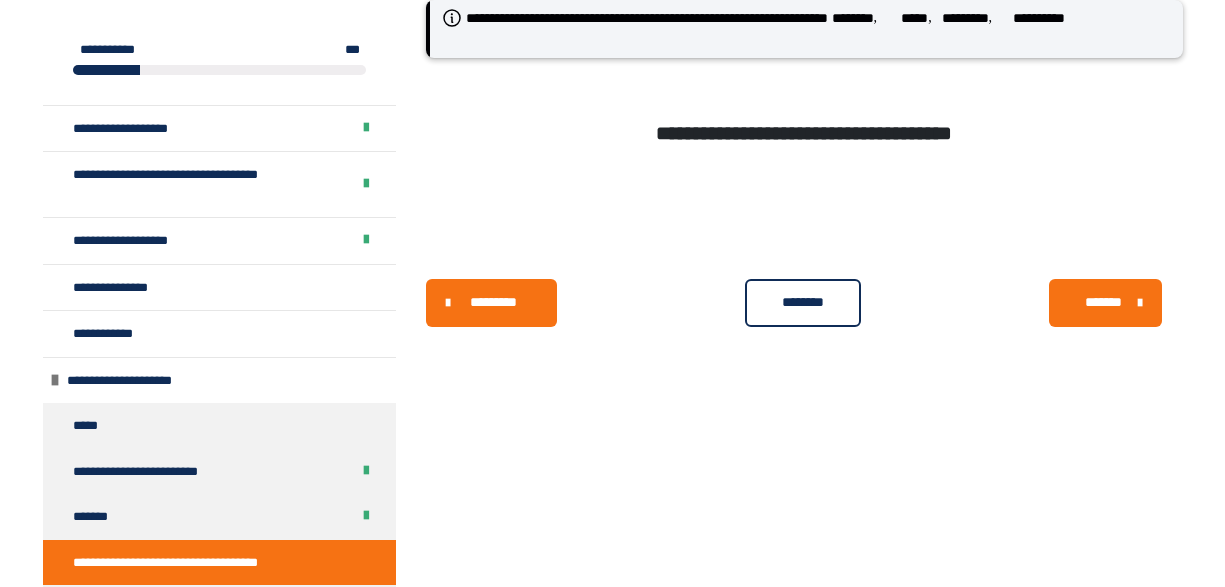 scroll, scrollTop: 340, scrollLeft: 0, axis: vertical 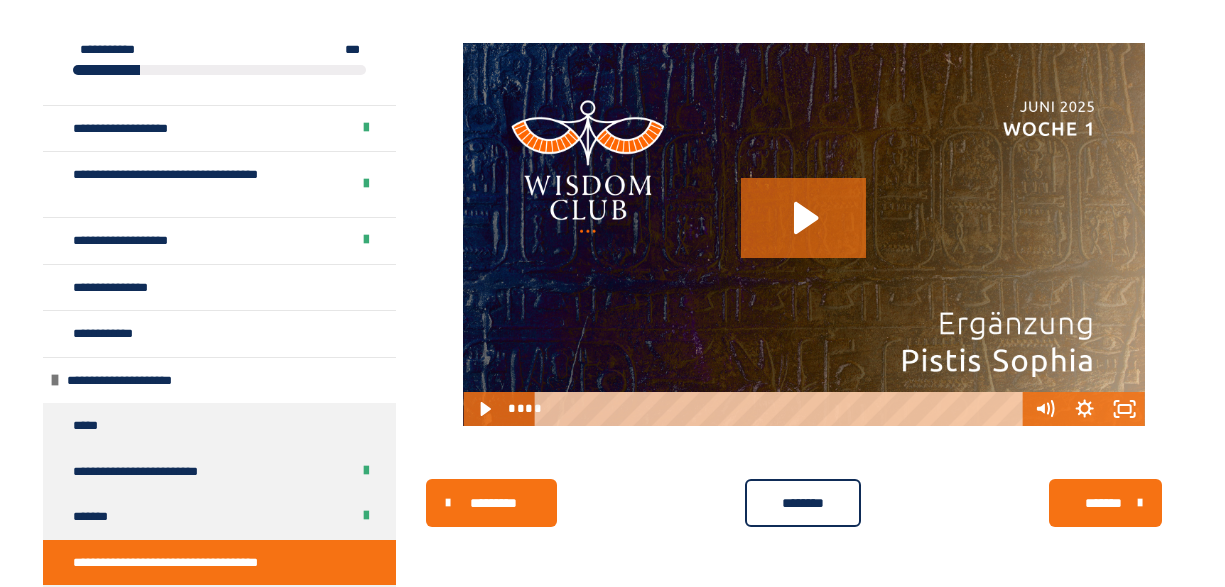 click on "********" at bounding box center (803, 503) 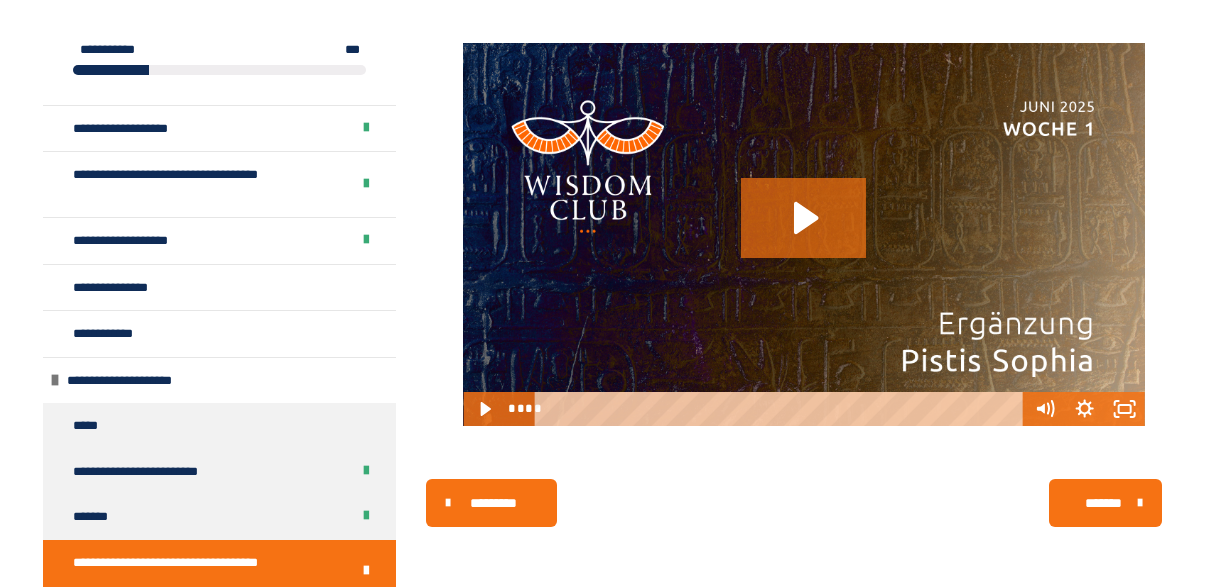 click on "*******" at bounding box center (1103, 503) 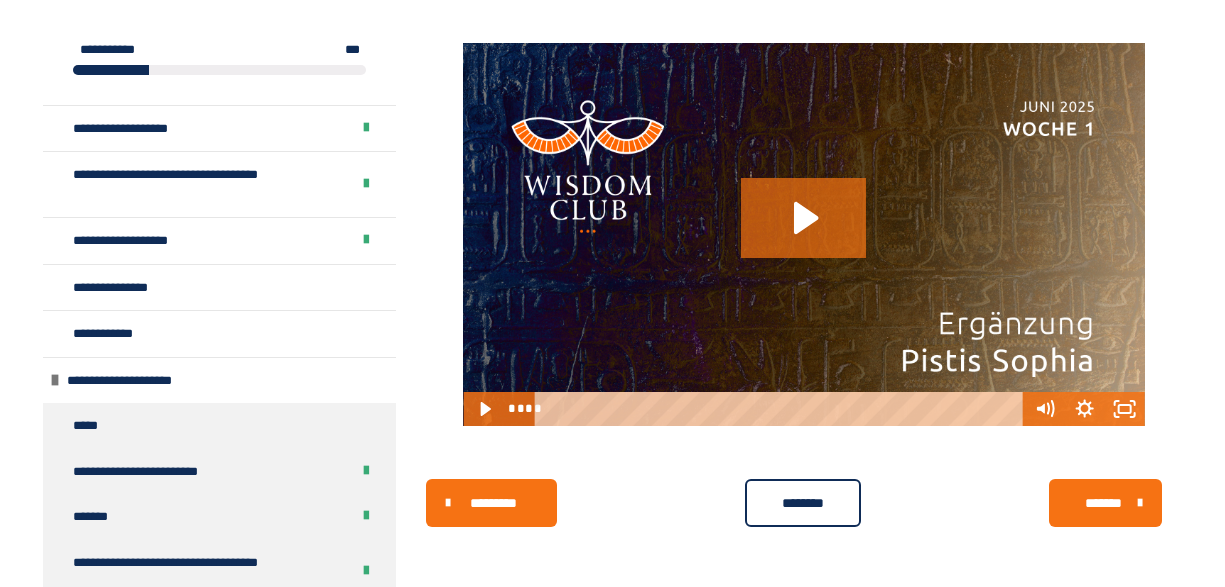 scroll, scrollTop: 340, scrollLeft: 0, axis: vertical 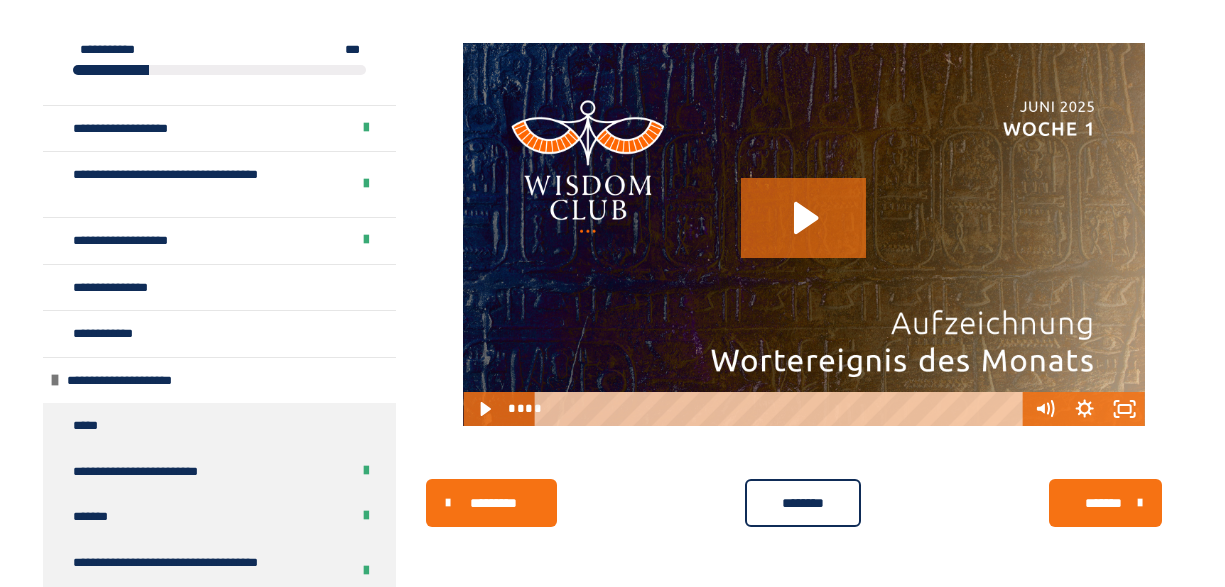 click on "********" at bounding box center [803, 503] 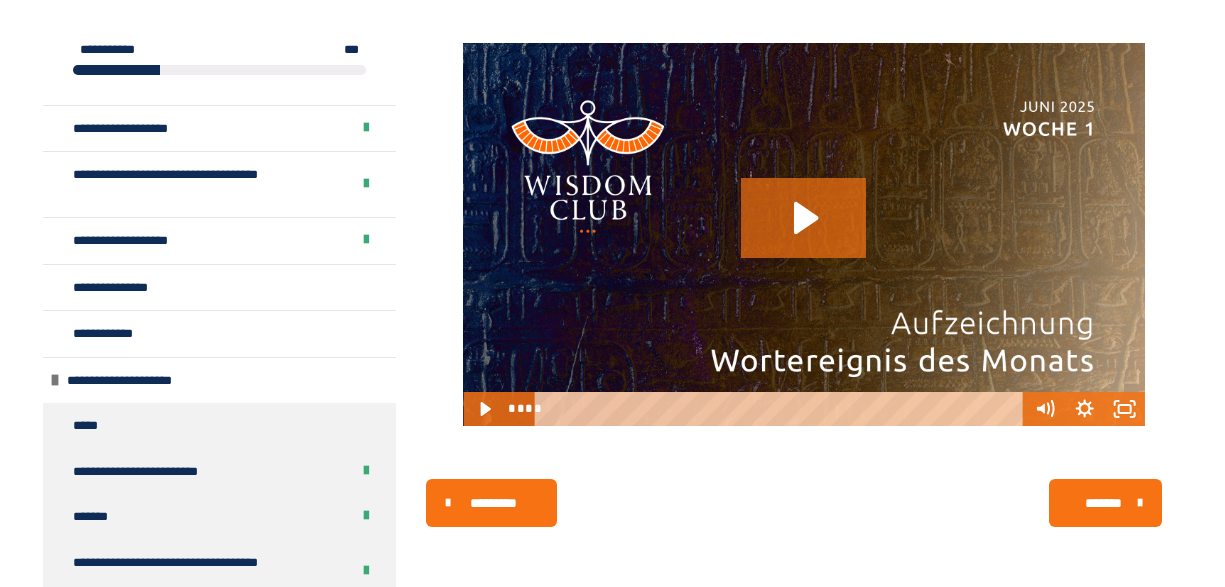 click on "*******" at bounding box center (1103, 503) 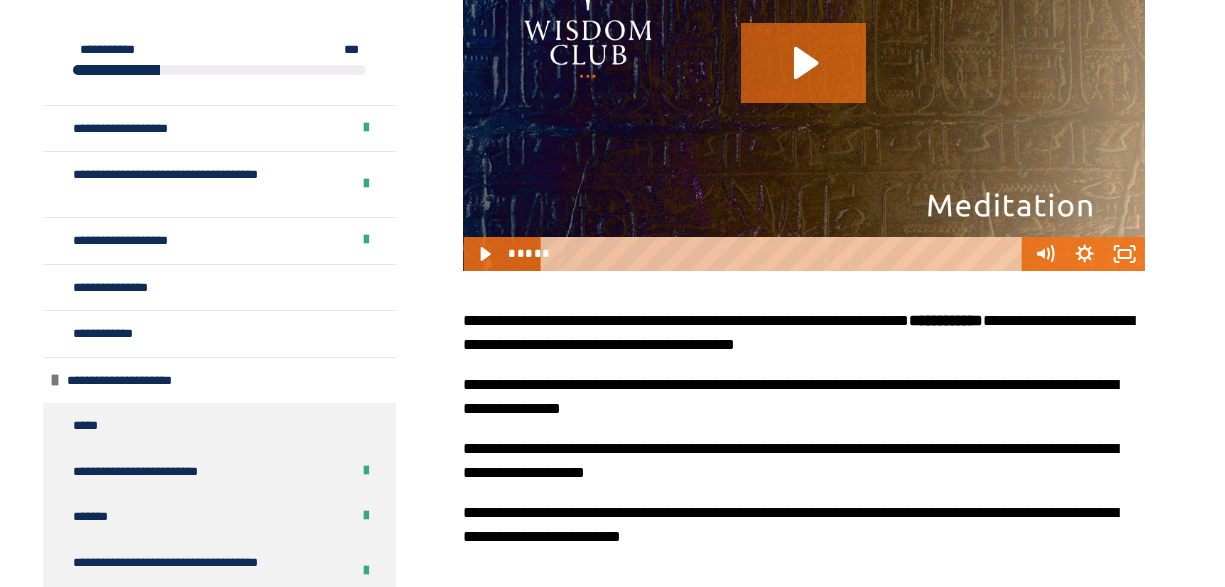 scroll, scrollTop: 627, scrollLeft: 0, axis: vertical 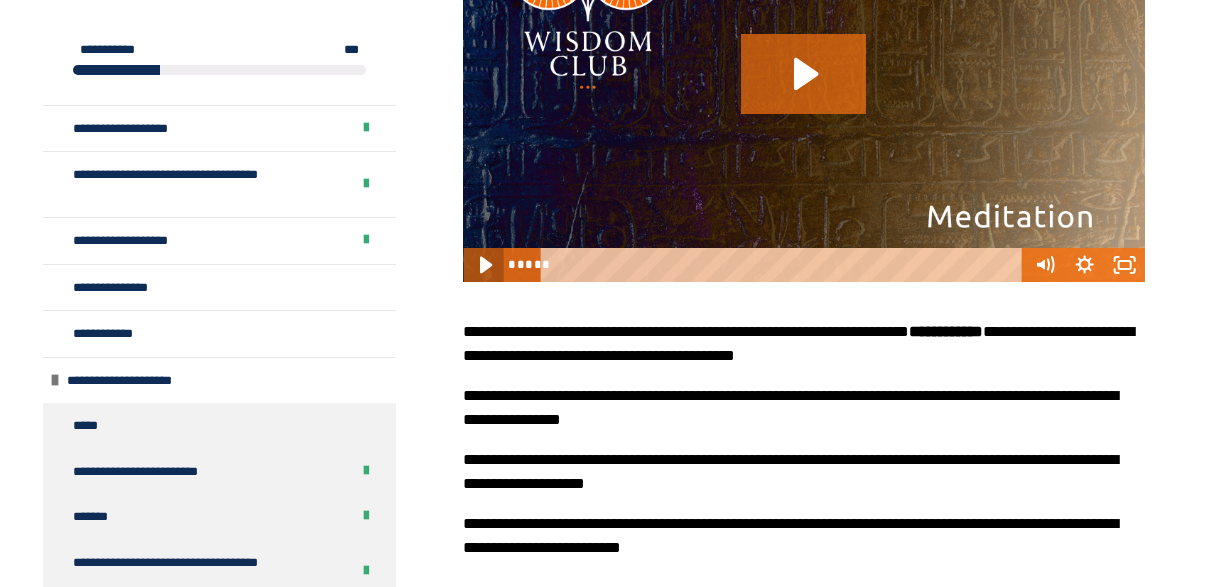 click 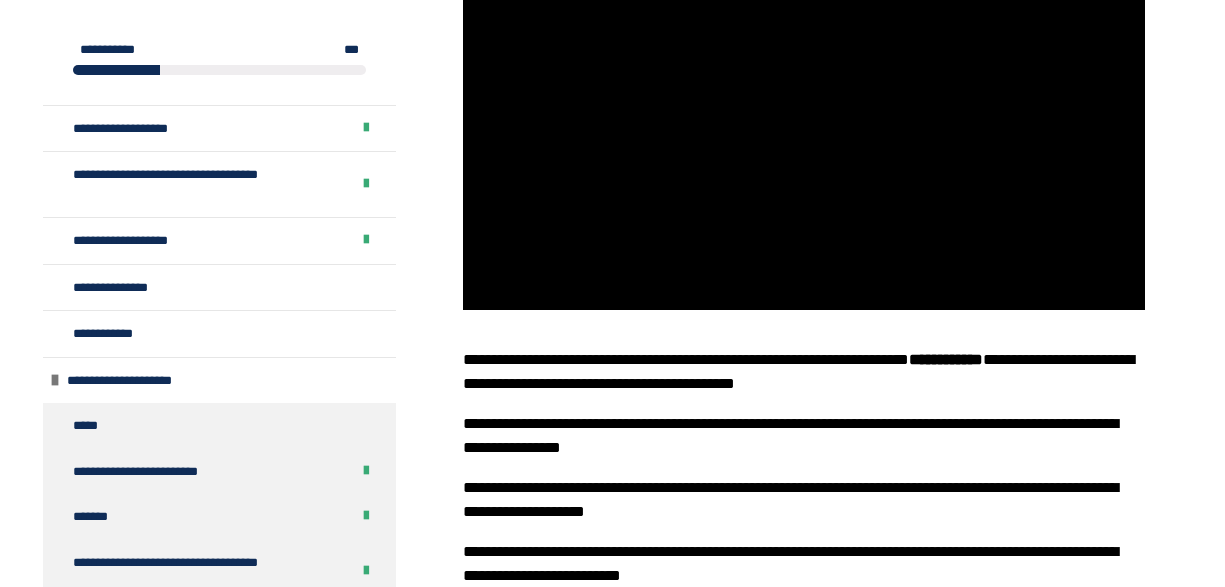 scroll, scrollTop: 596, scrollLeft: 0, axis: vertical 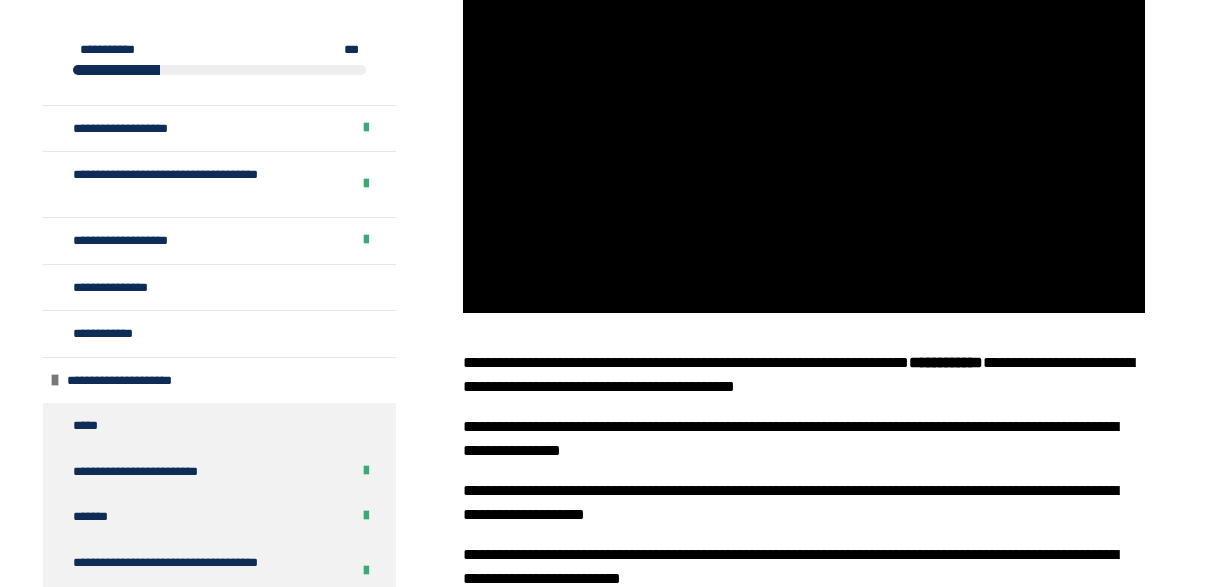click on "****" at bounding box center [785, 296] 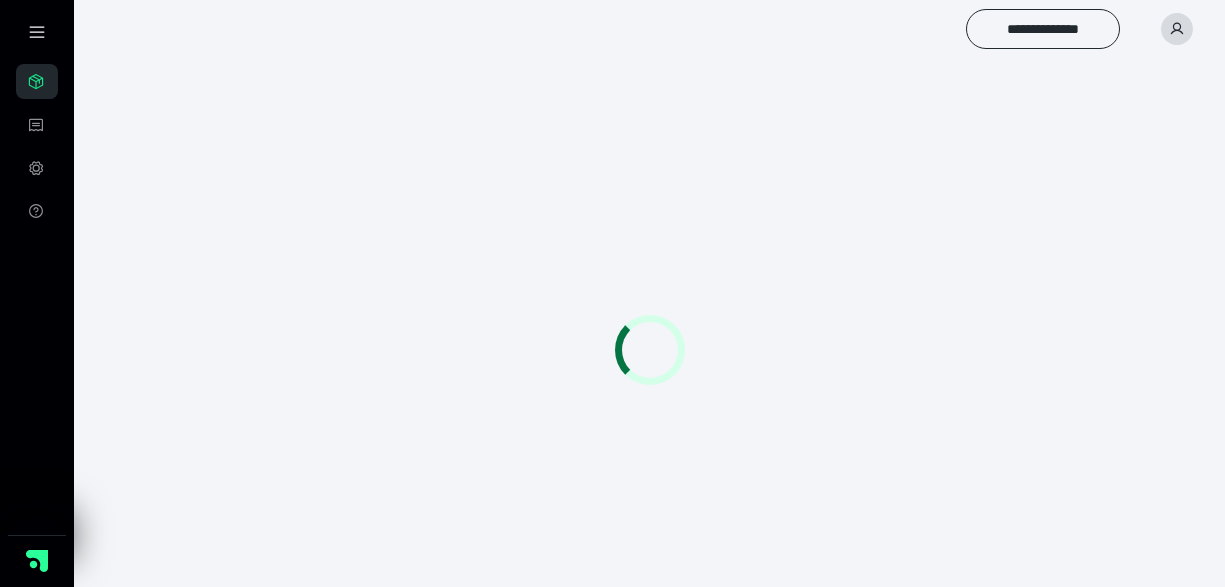 scroll, scrollTop: 0, scrollLeft: 0, axis: both 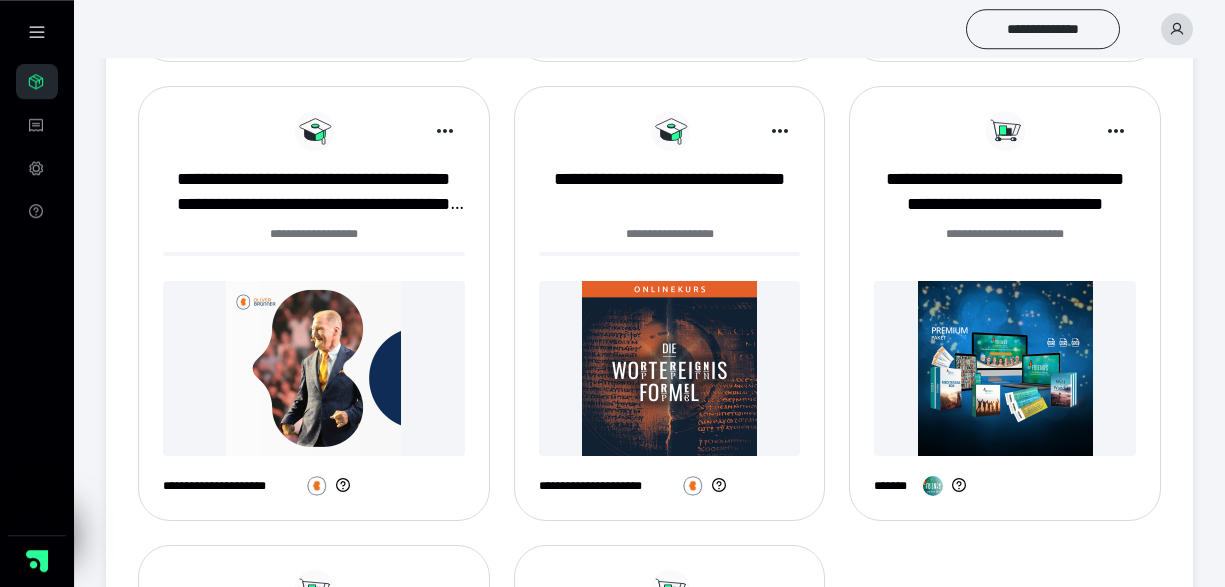 click at bounding box center (1005, 368) 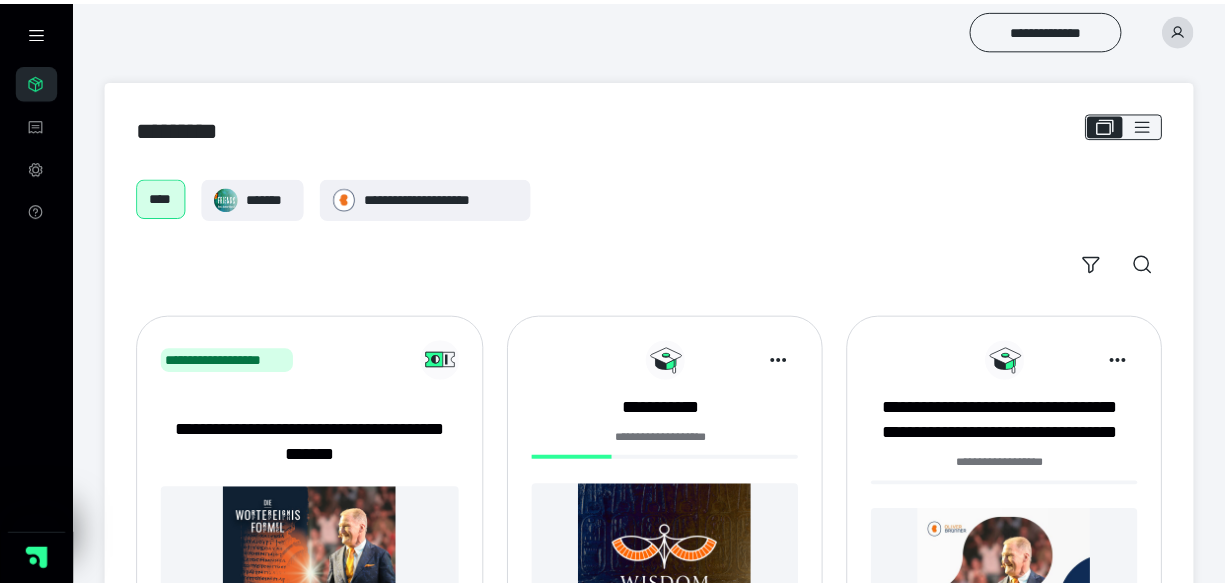 scroll, scrollTop: 0, scrollLeft: 0, axis: both 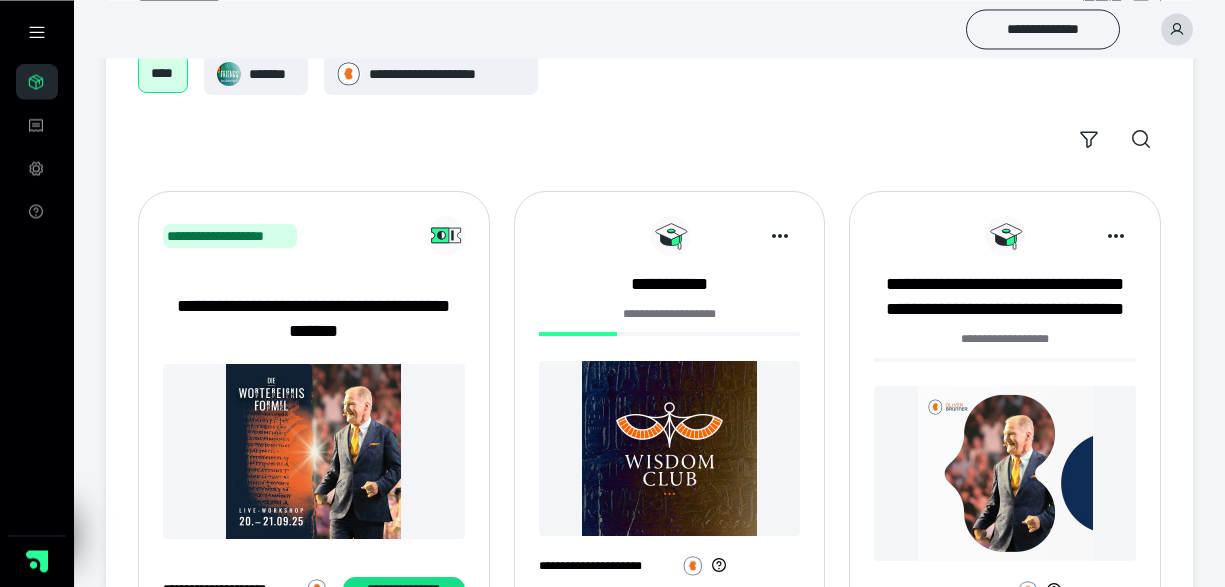 click at bounding box center (314, 451) 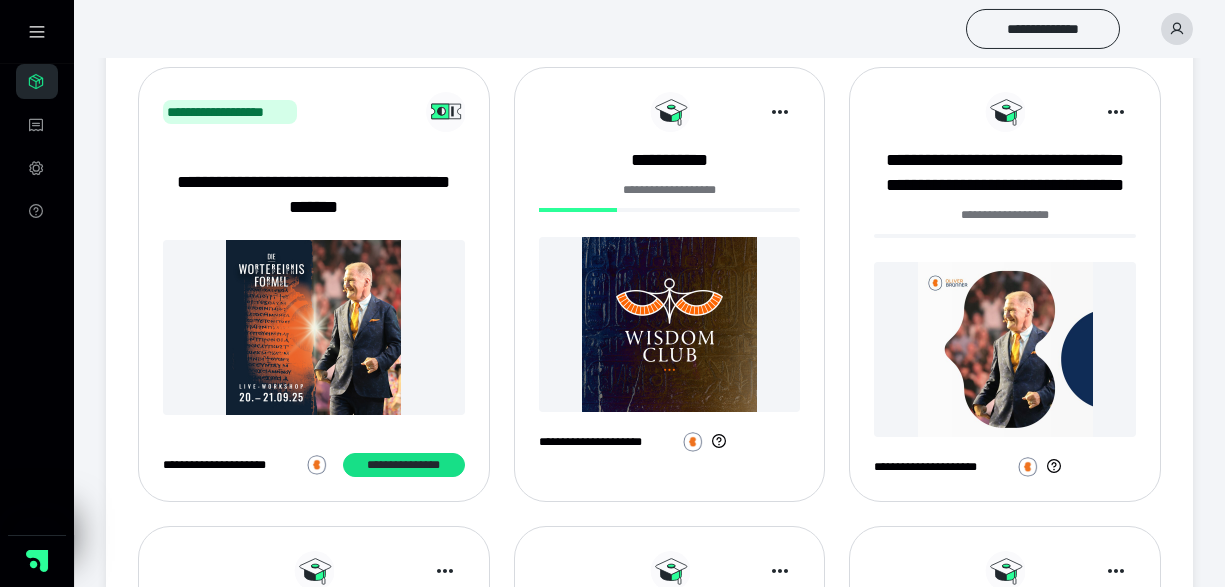 scroll, scrollTop: 273, scrollLeft: 0, axis: vertical 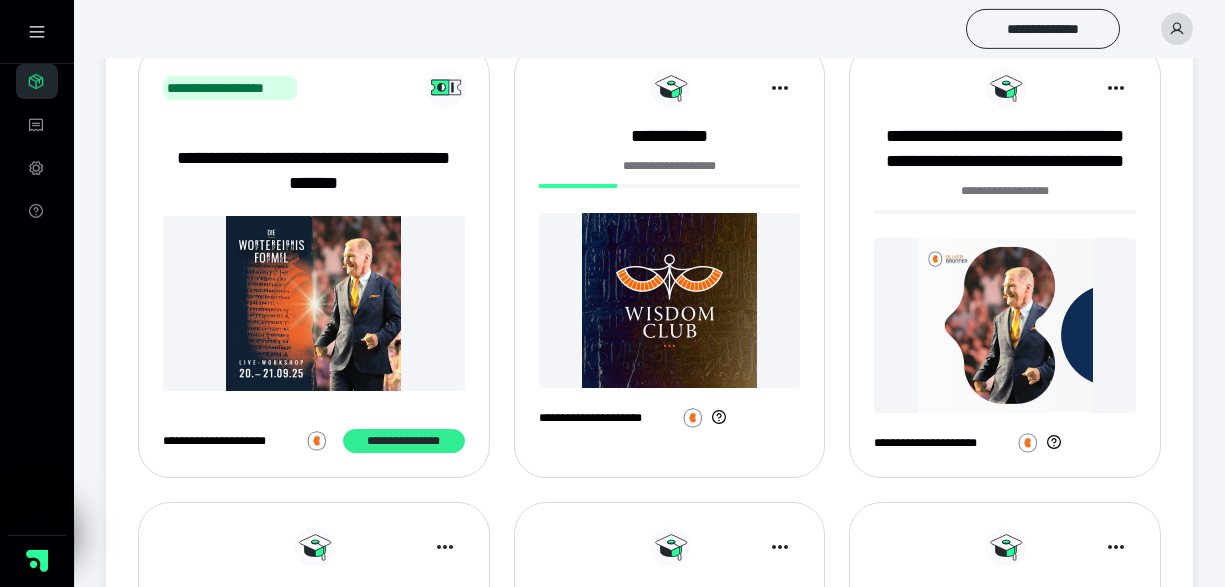 click on "**********" at bounding box center (404, 441) 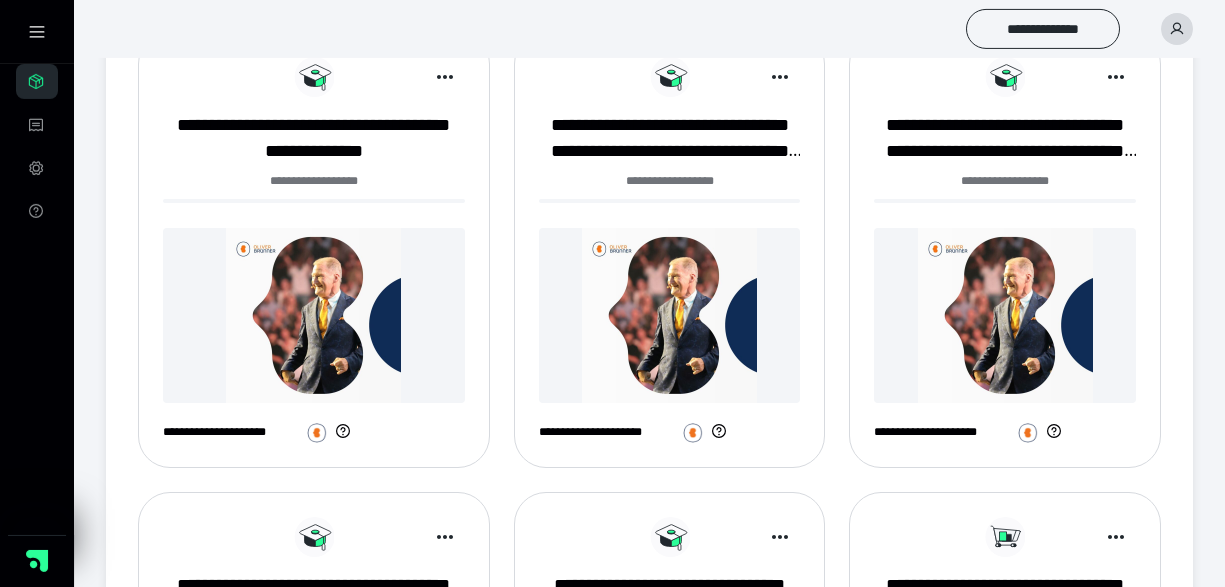 scroll, scrollTop: 747, scrollLeft: 0, axis: vertical 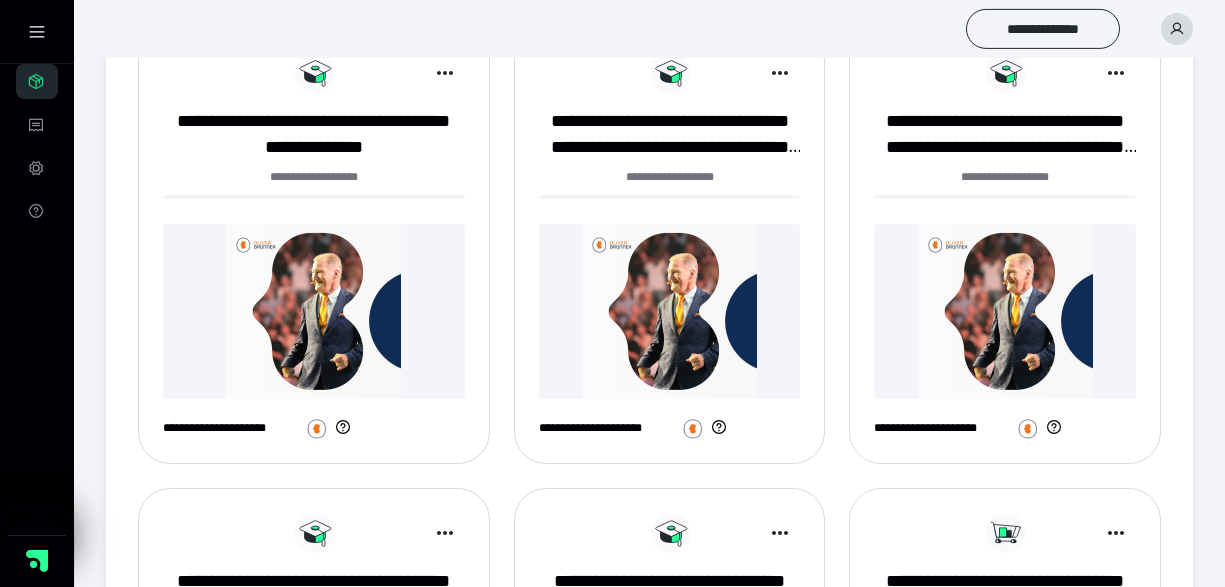 click at bounding box center [314, 311] 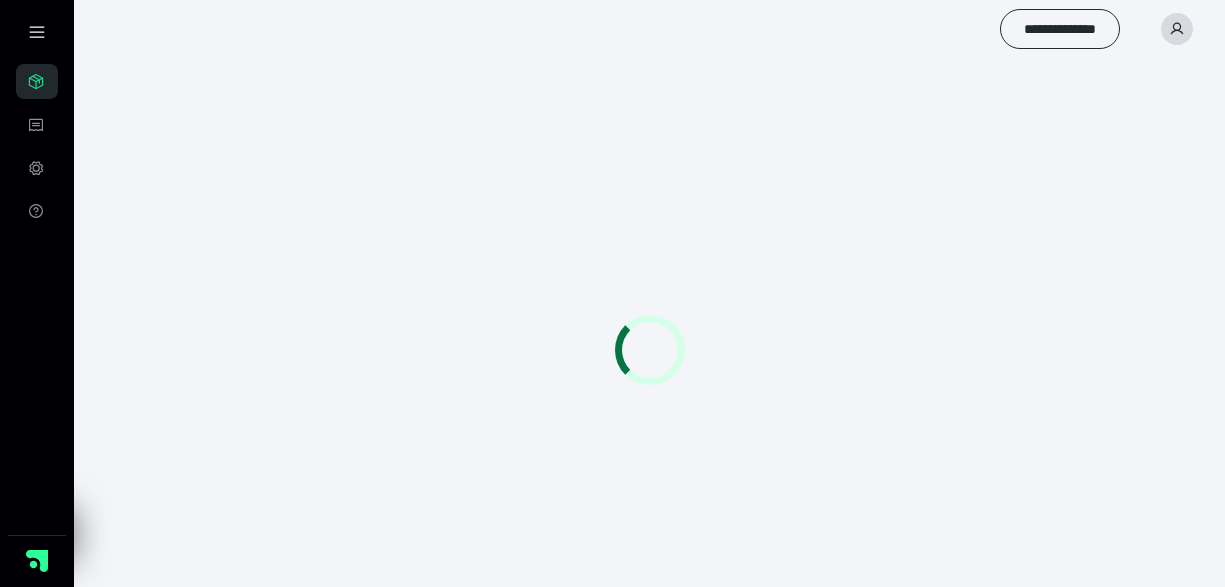 scroll, scrollTop: 0, scrollLeft: 0, axis: both 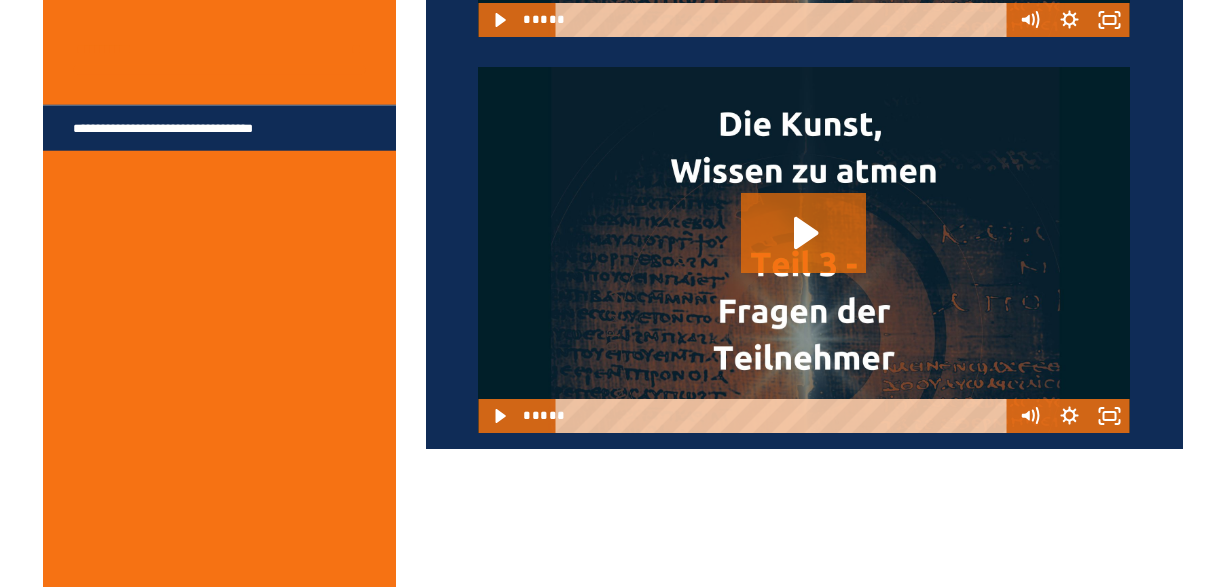 drag, startPoint x: 1233, startPoint y: 523, endPoint x: 1233, endPoint y: 465, distance: 58 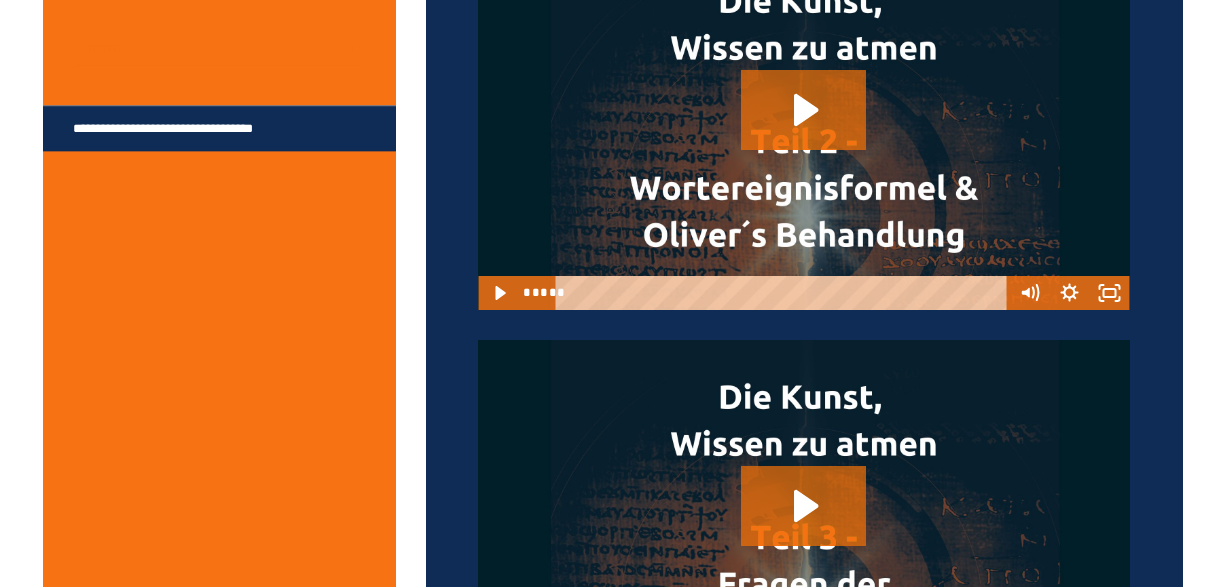 scroll, scrollTop: 3263, scrollLeft: 0, axis: vertical 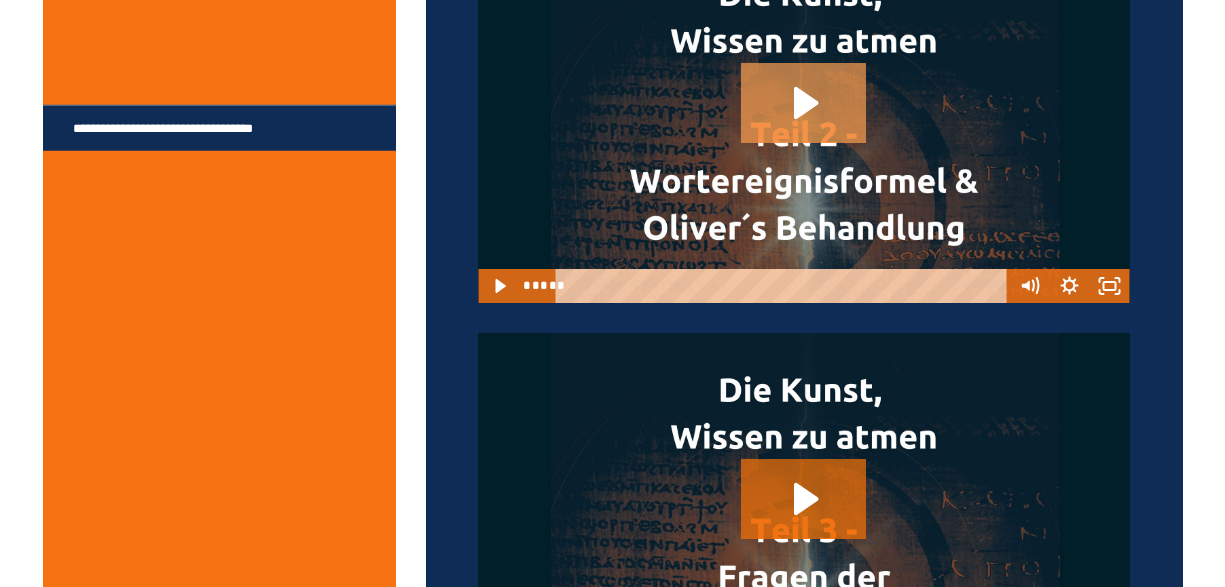 click 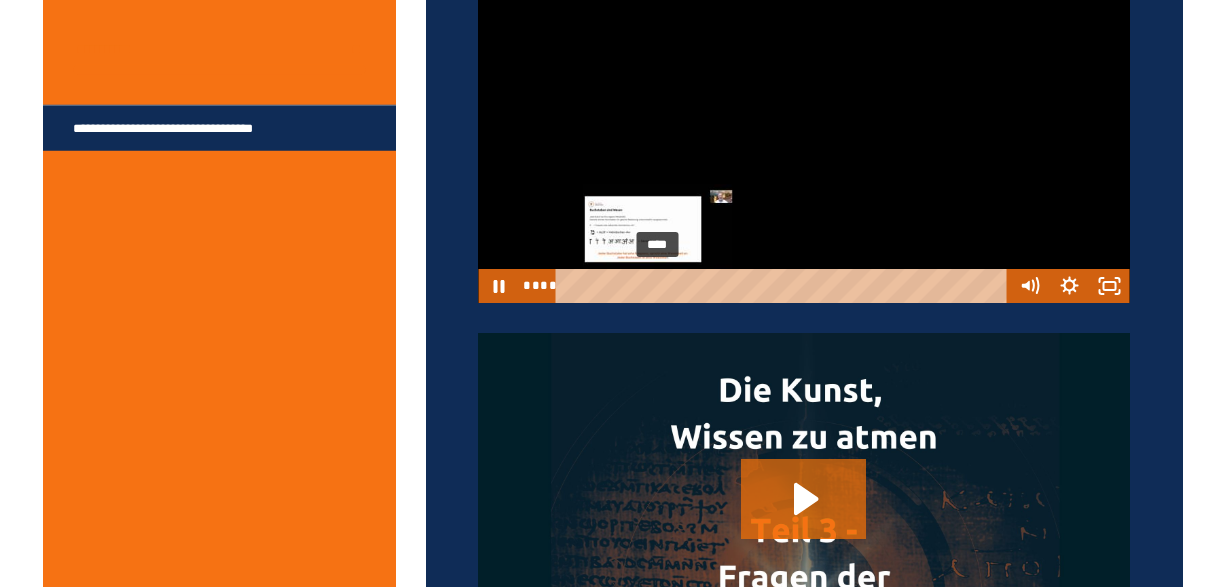 click on "****" at bounding box center [785, 286] 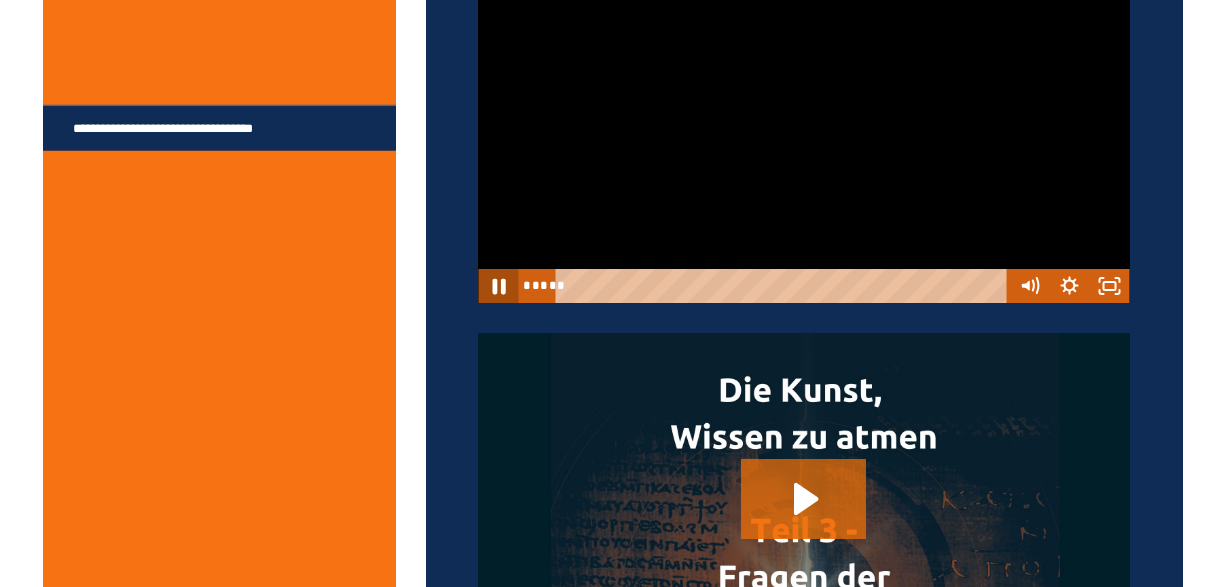 click 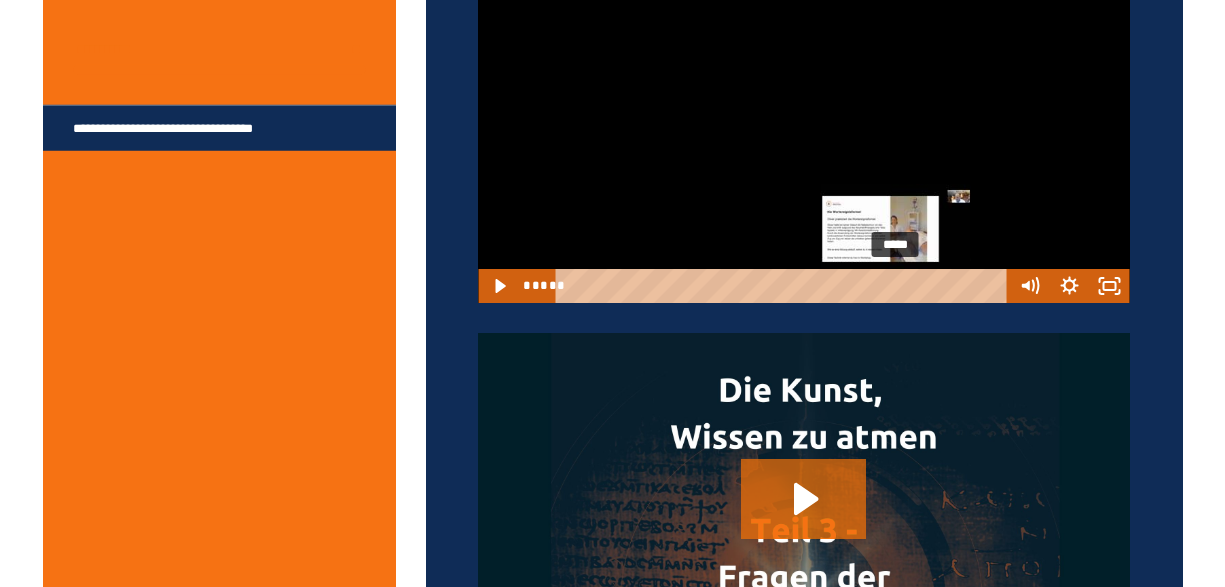 click on "*****" at bounding box center (785, 286) 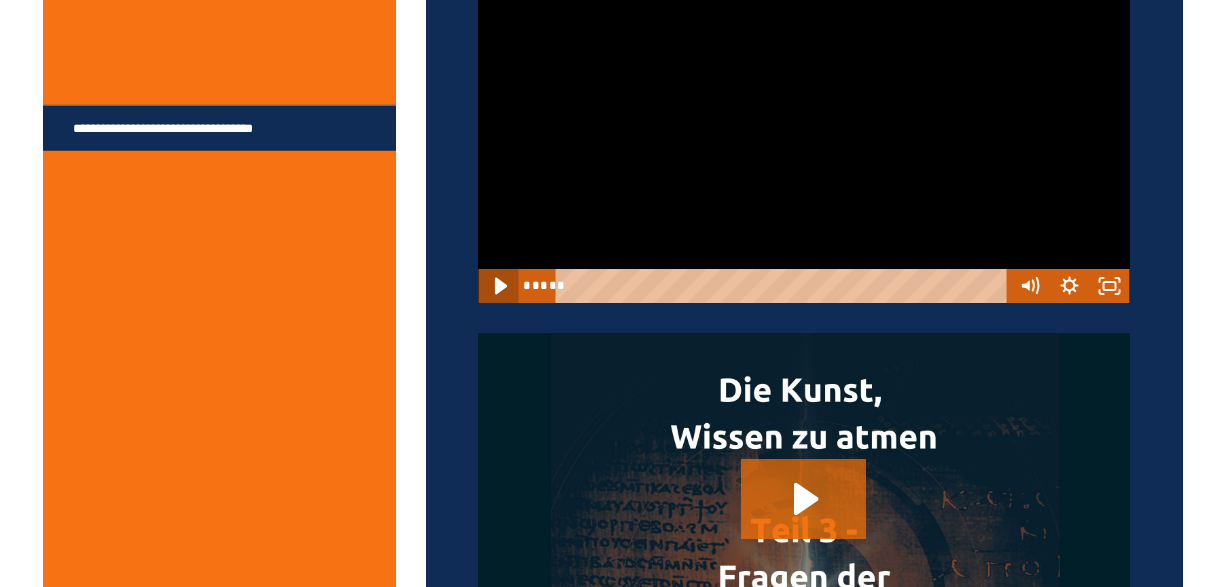 click 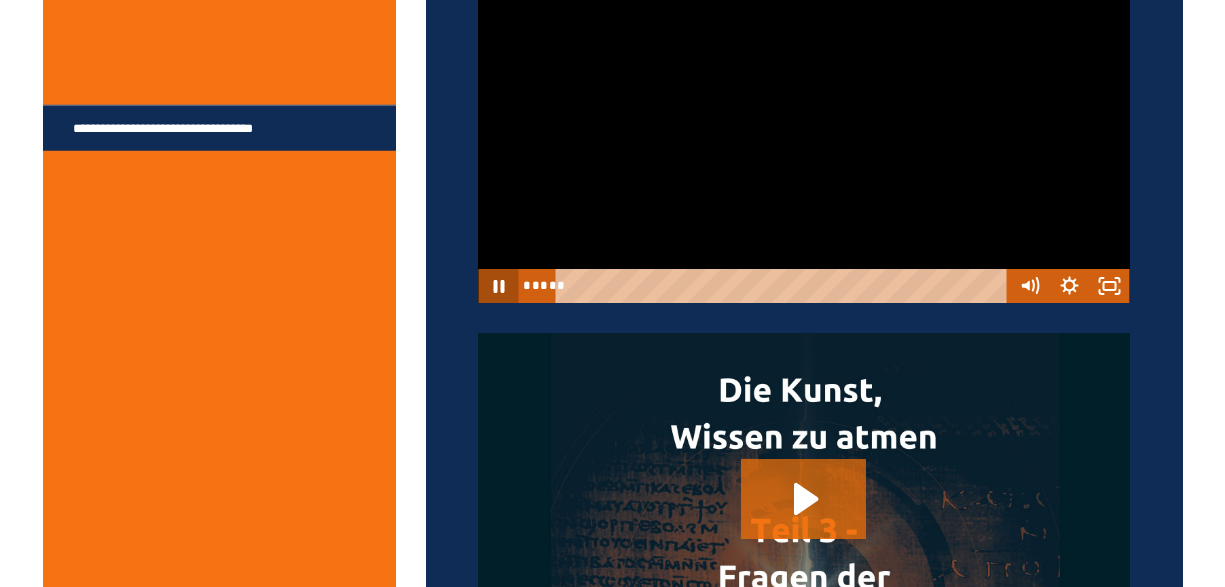 click 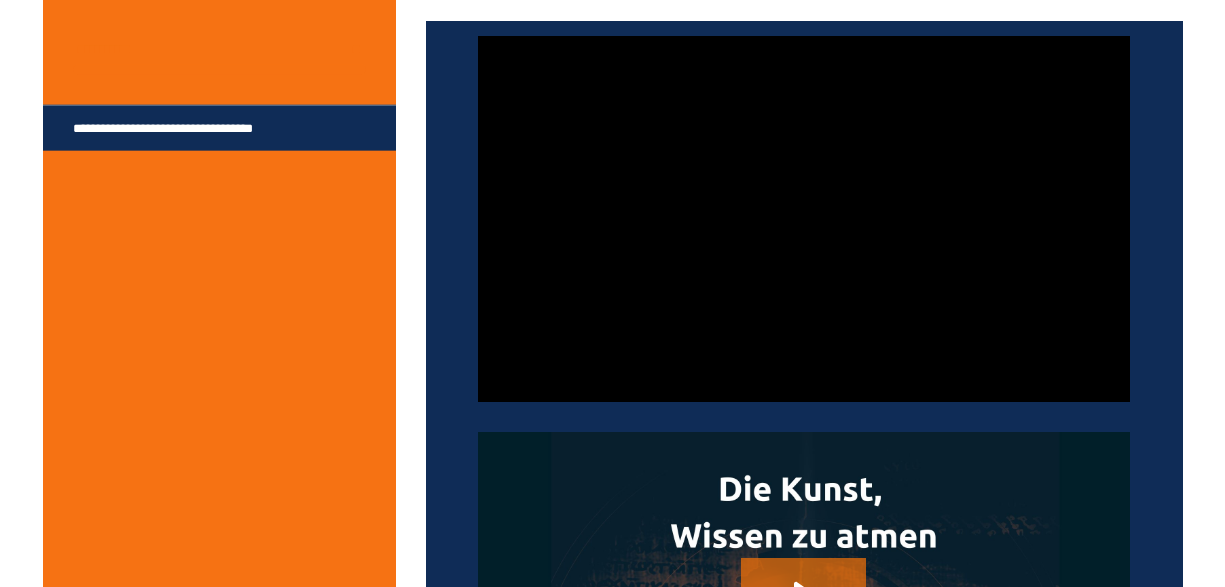 scroll, scrollTop: 3202, scrollLeft: 0, axis: vertical 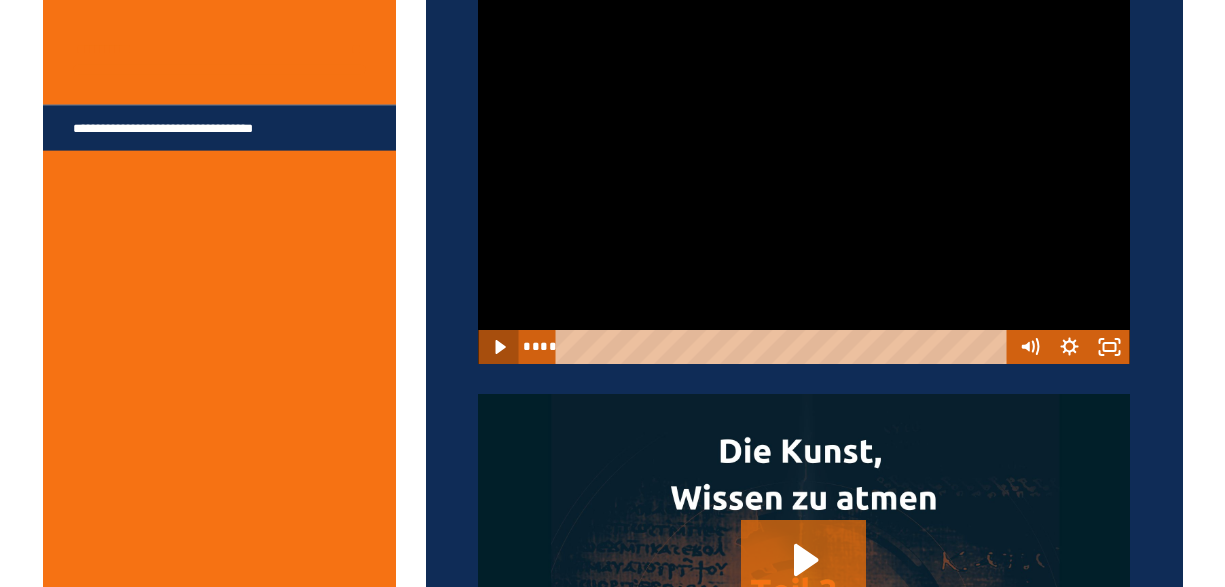 click 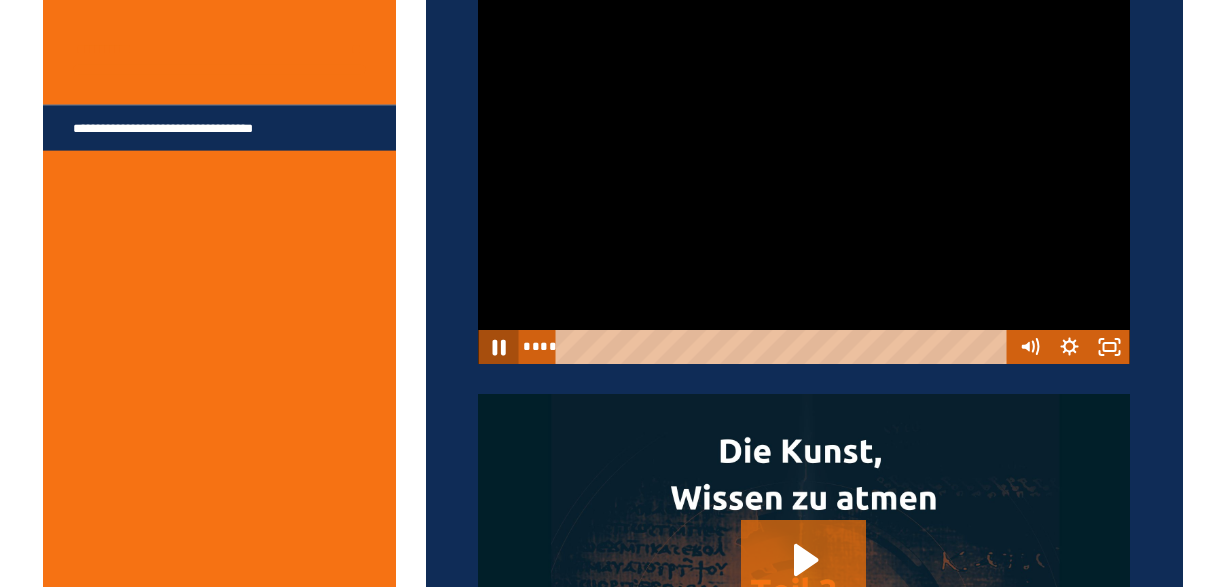 click 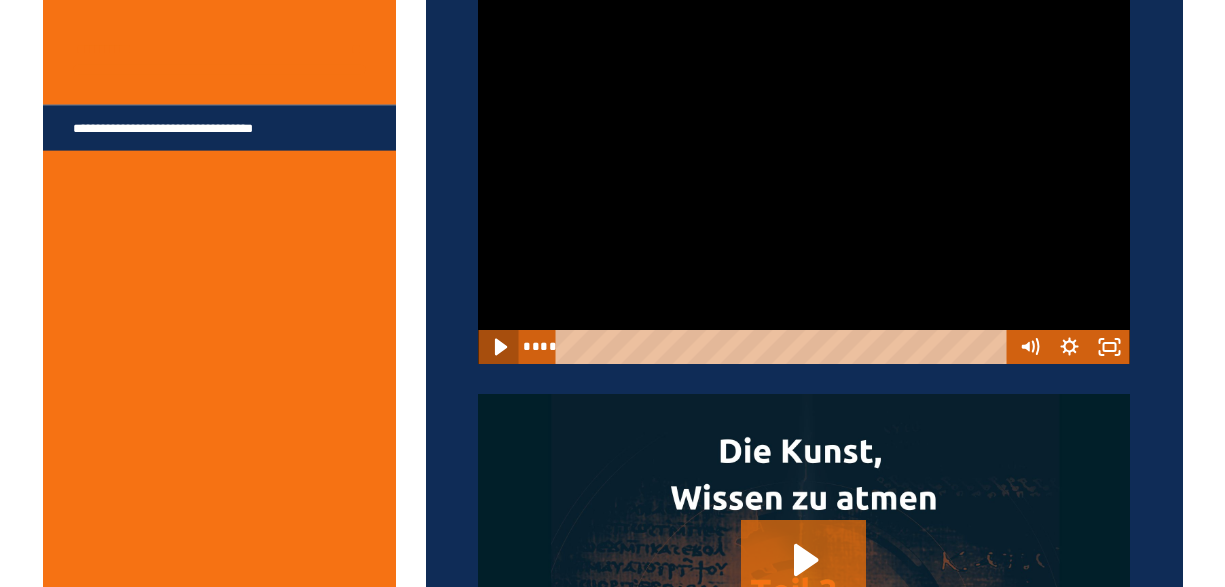 click 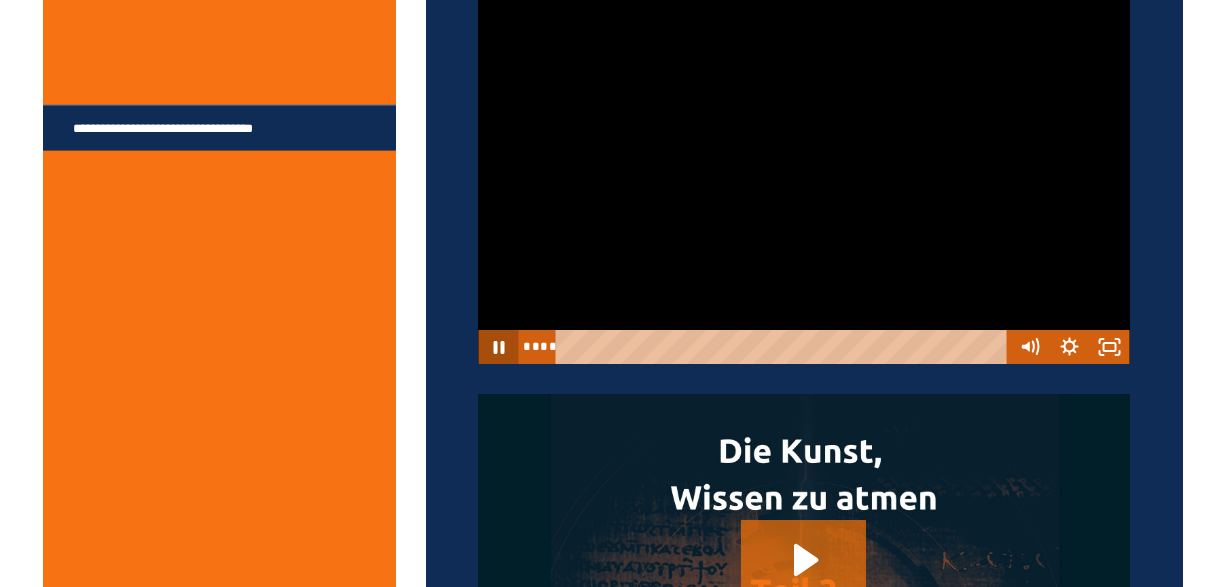 click 